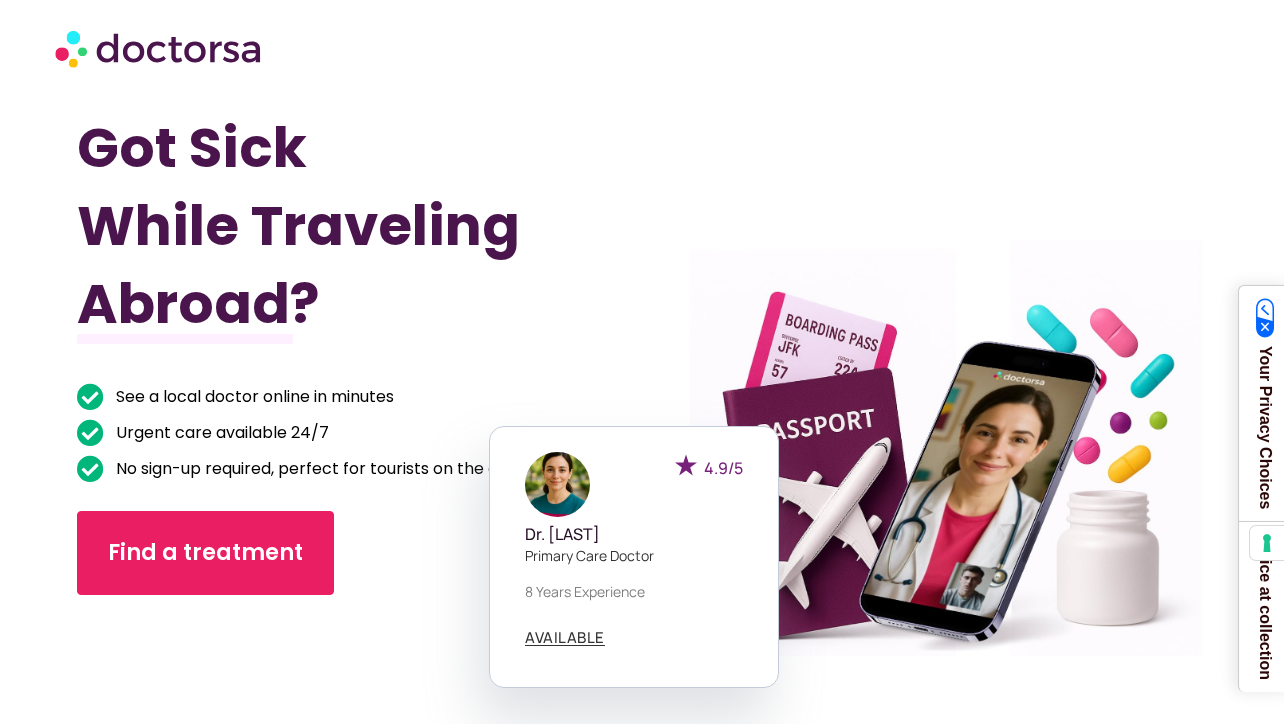 scroll, scrollTop: 0, scrollLeft: 0, axis: both 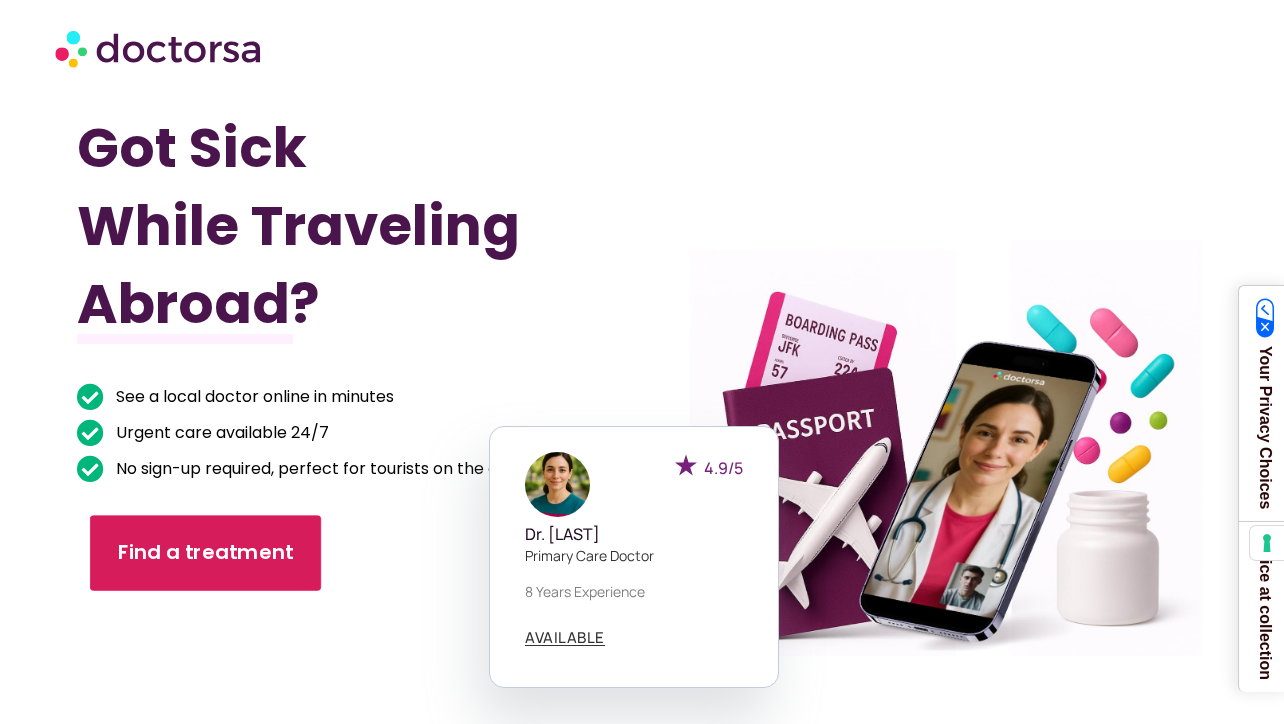 click on "Find a treatment" at bounding box center (205, 553) 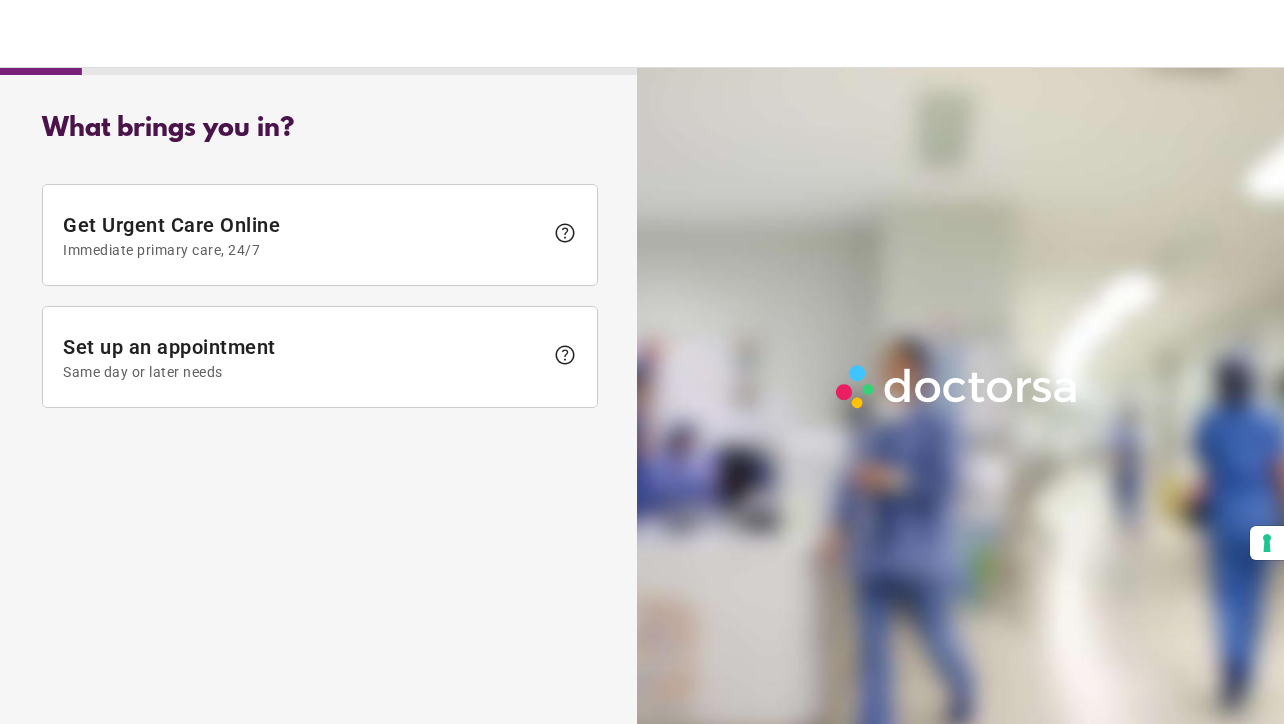 scroll, scrollTop: 0, scrollLeft: 0, axis: both 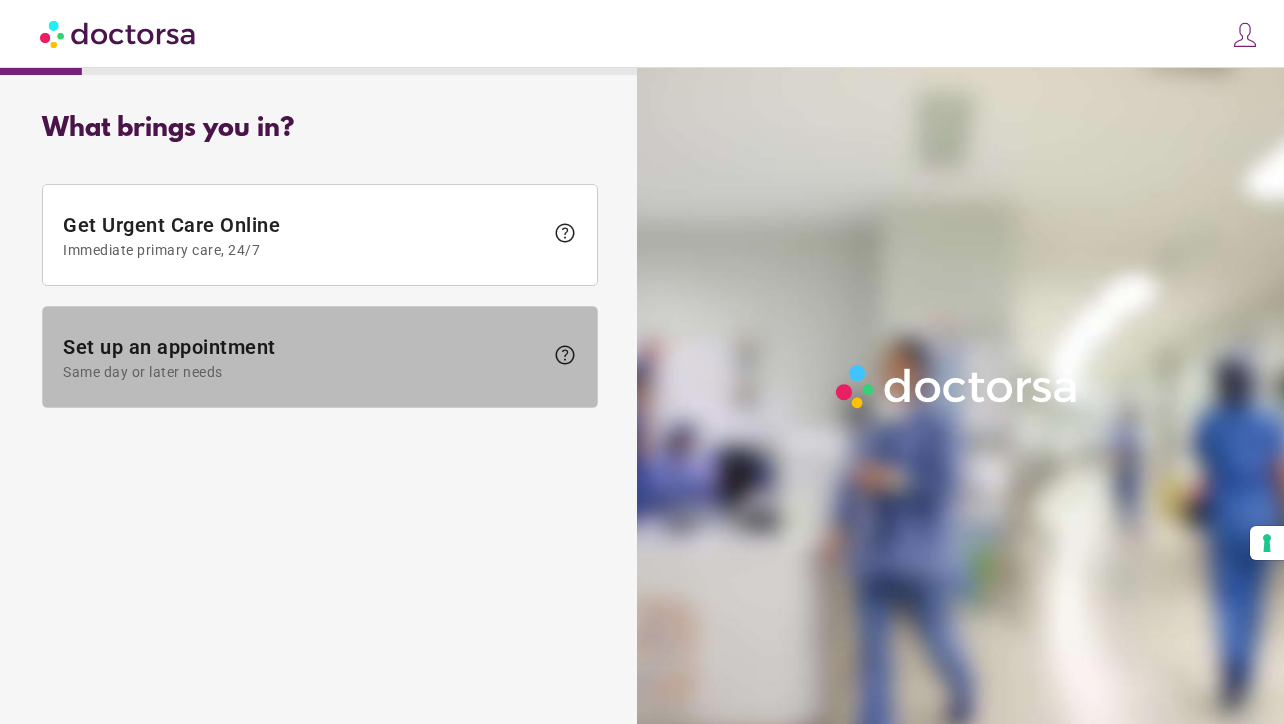 click at bounding box center (320, 357) 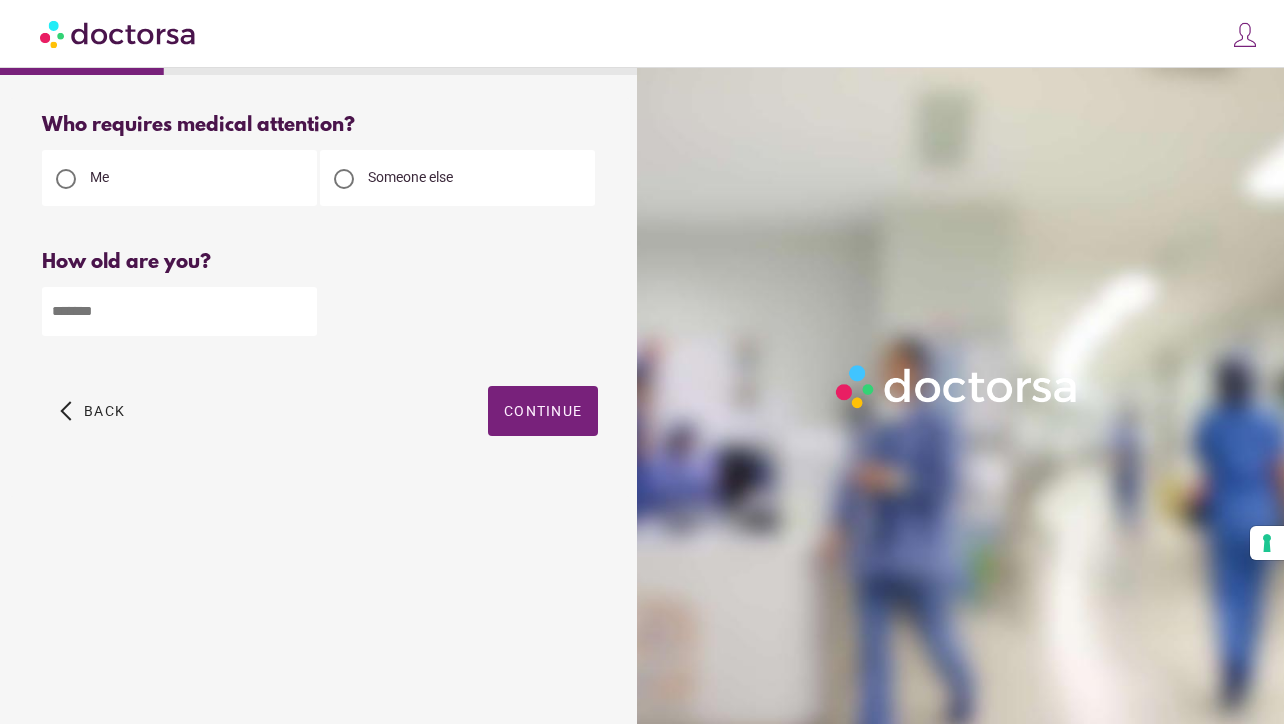 click at bounding box center [179, 311] 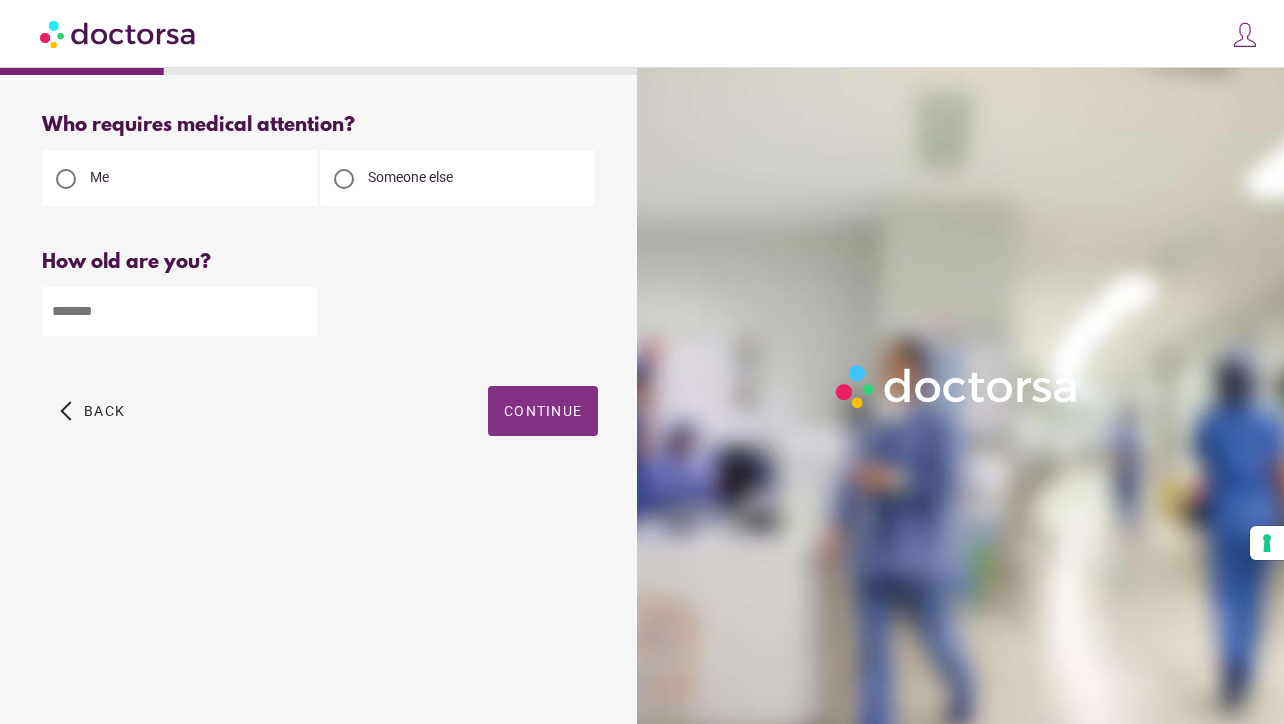 type on "**" 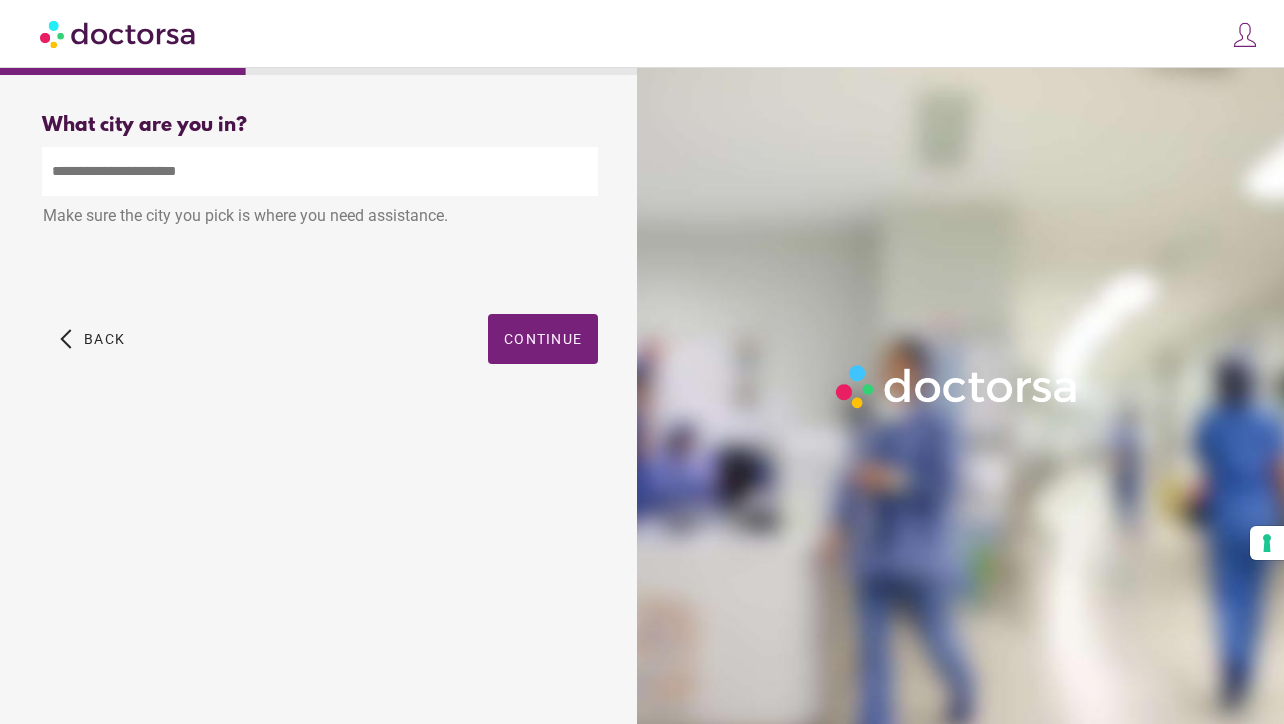click at bounding box center (320, 171) 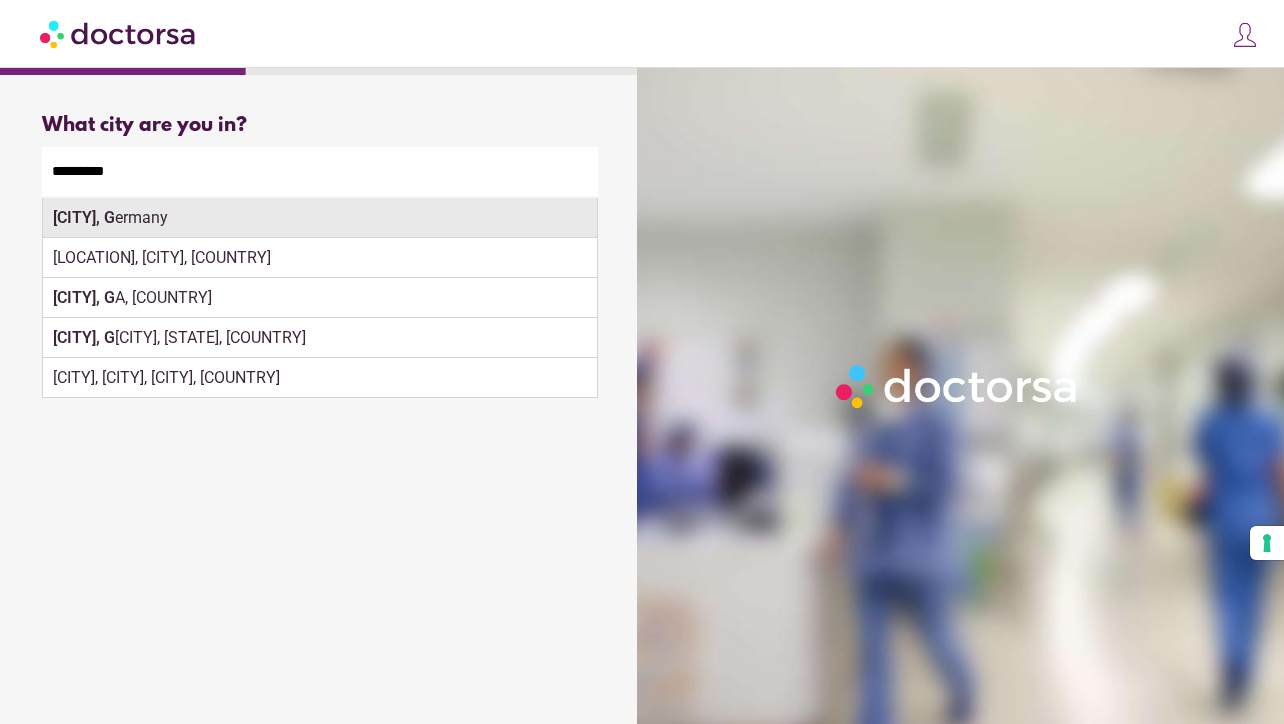 click on "Berlin, G ermany" at bounding box center [320, 218] 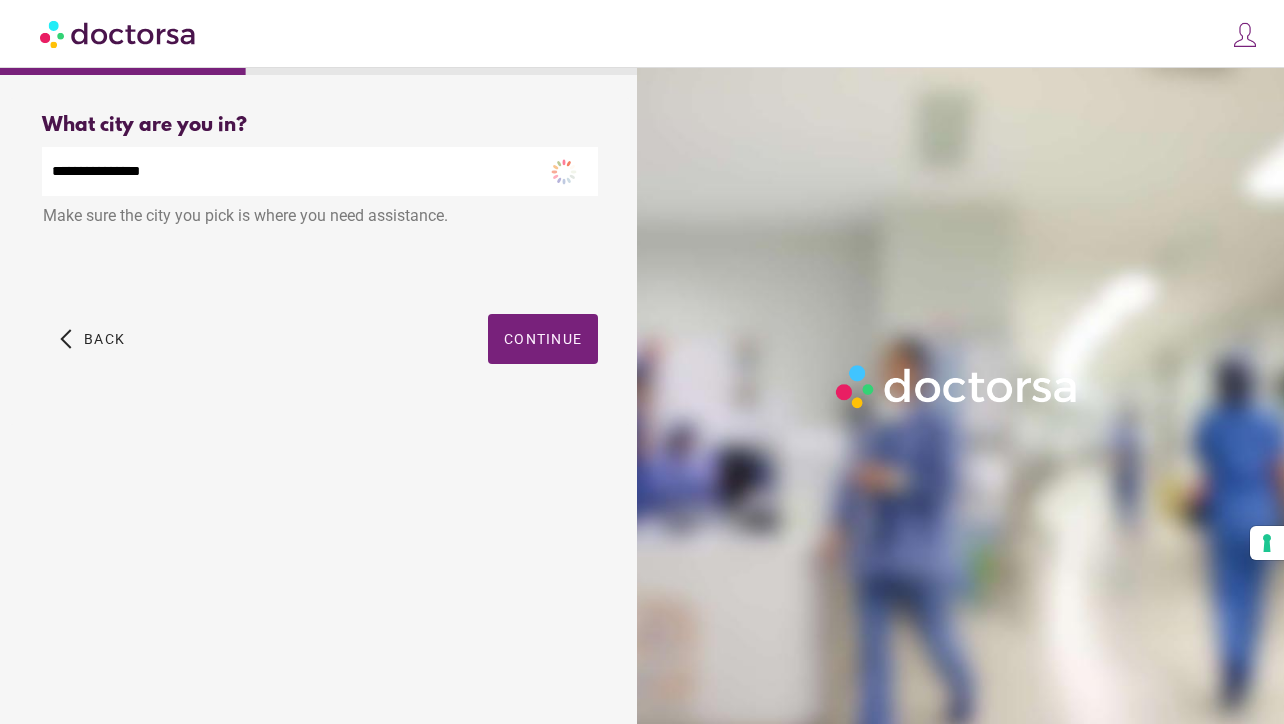 click on "**********" at bounding box center [320, 261] 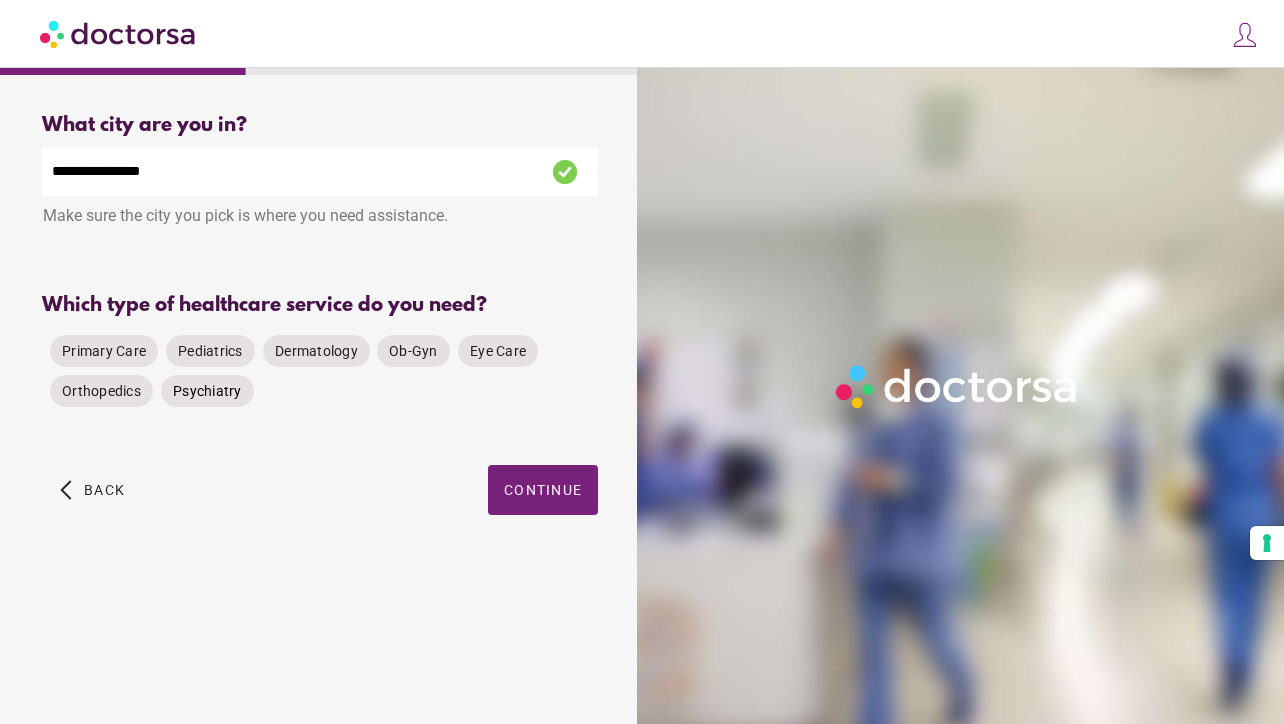 click on "Psychiatry" at bounding box center (207, 391) 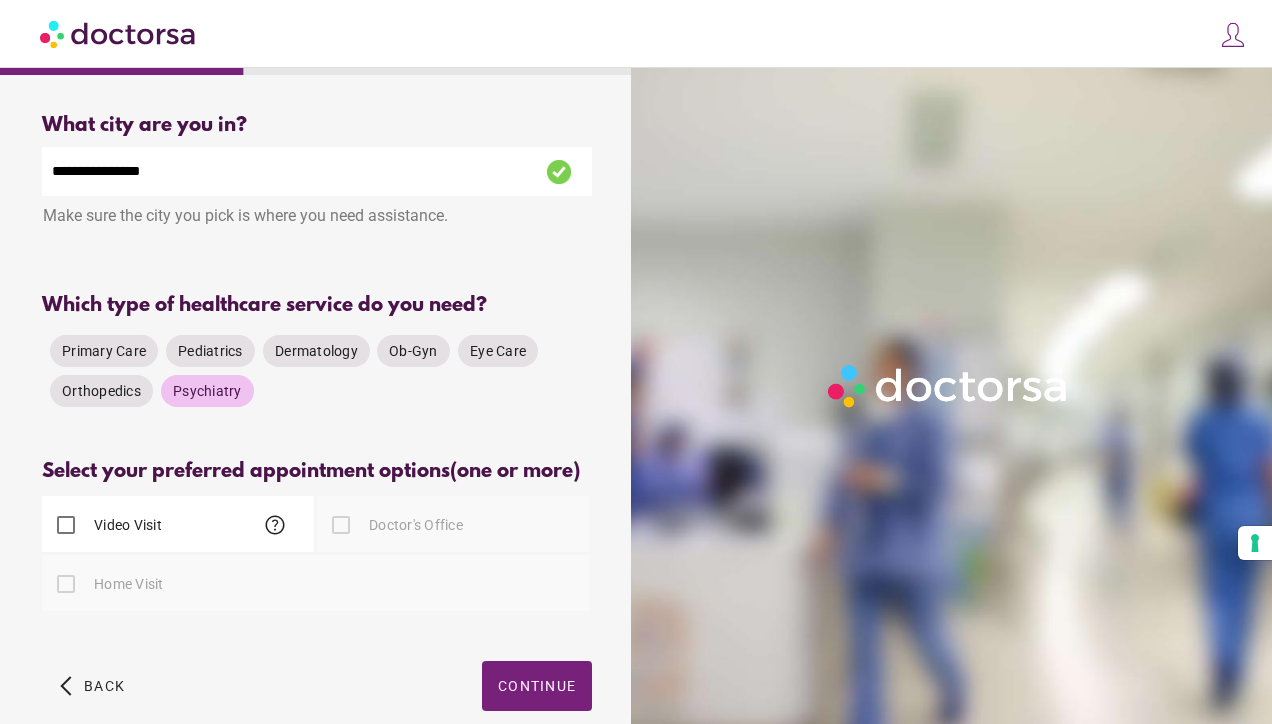 click on "Video Visit" at bounding box center [126, 525] 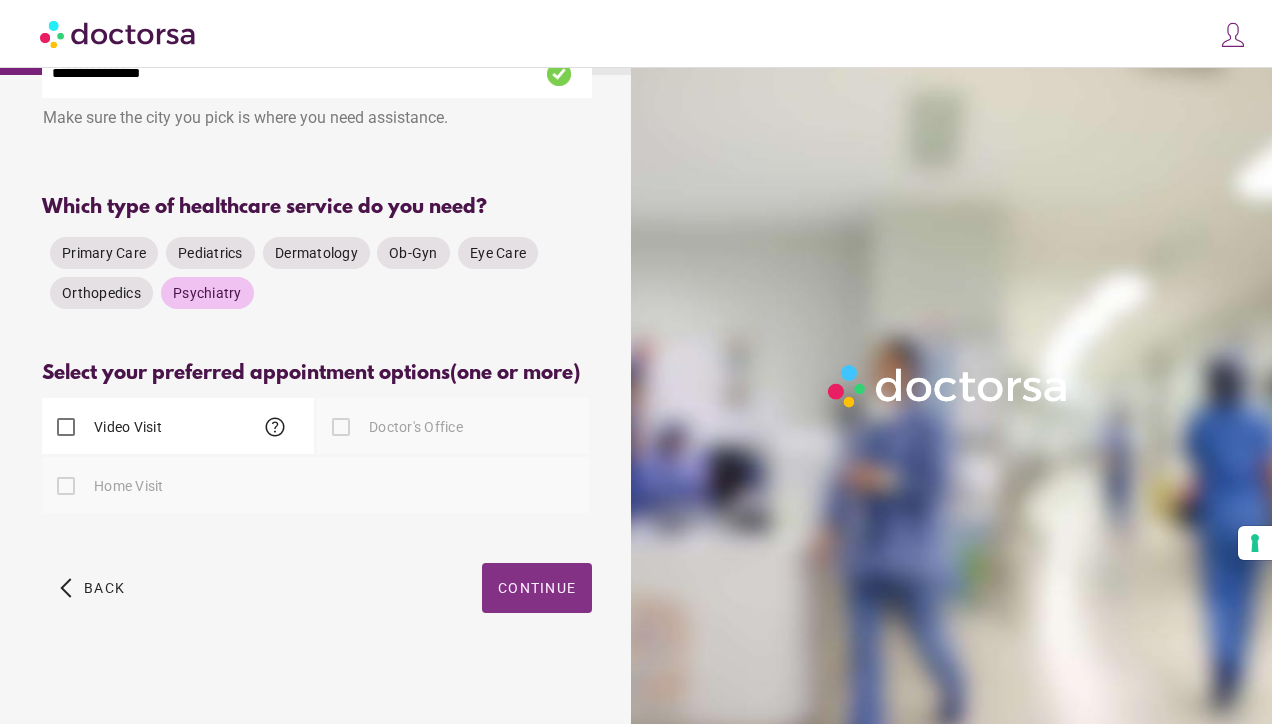 click at bounding box center [537, 588] 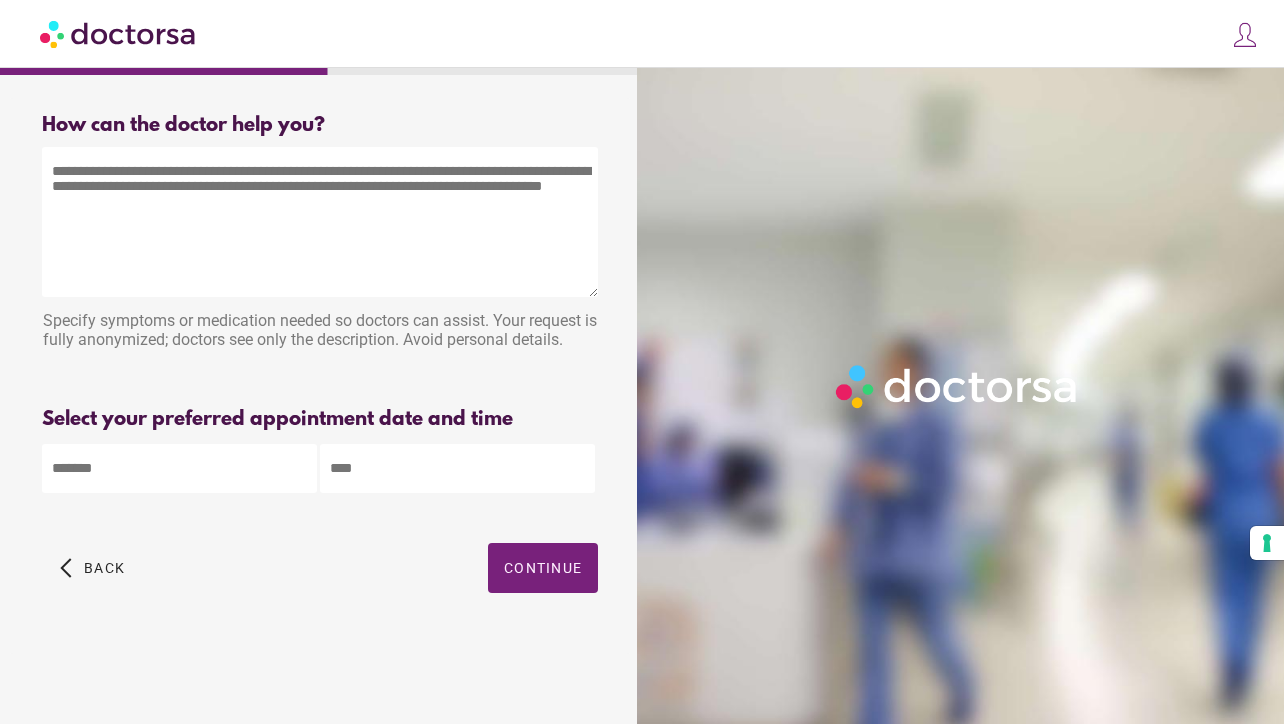 click at bounding box center (320, 222) 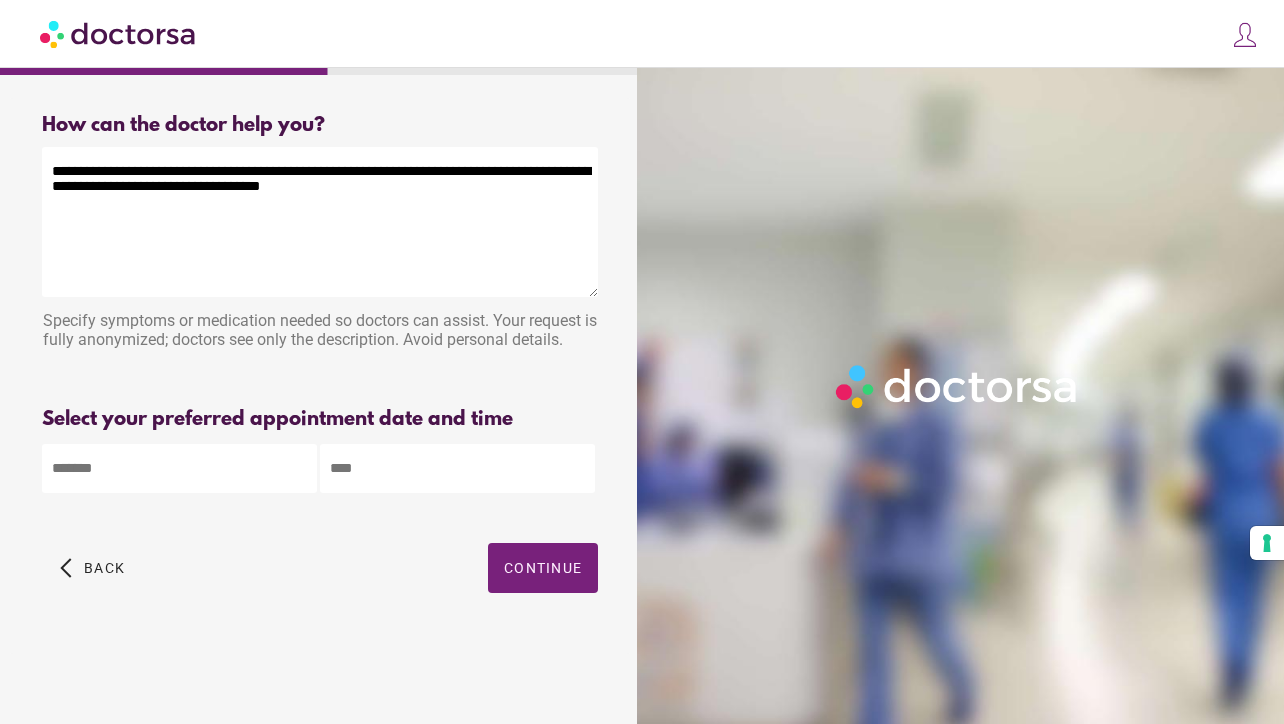 type on "**********" 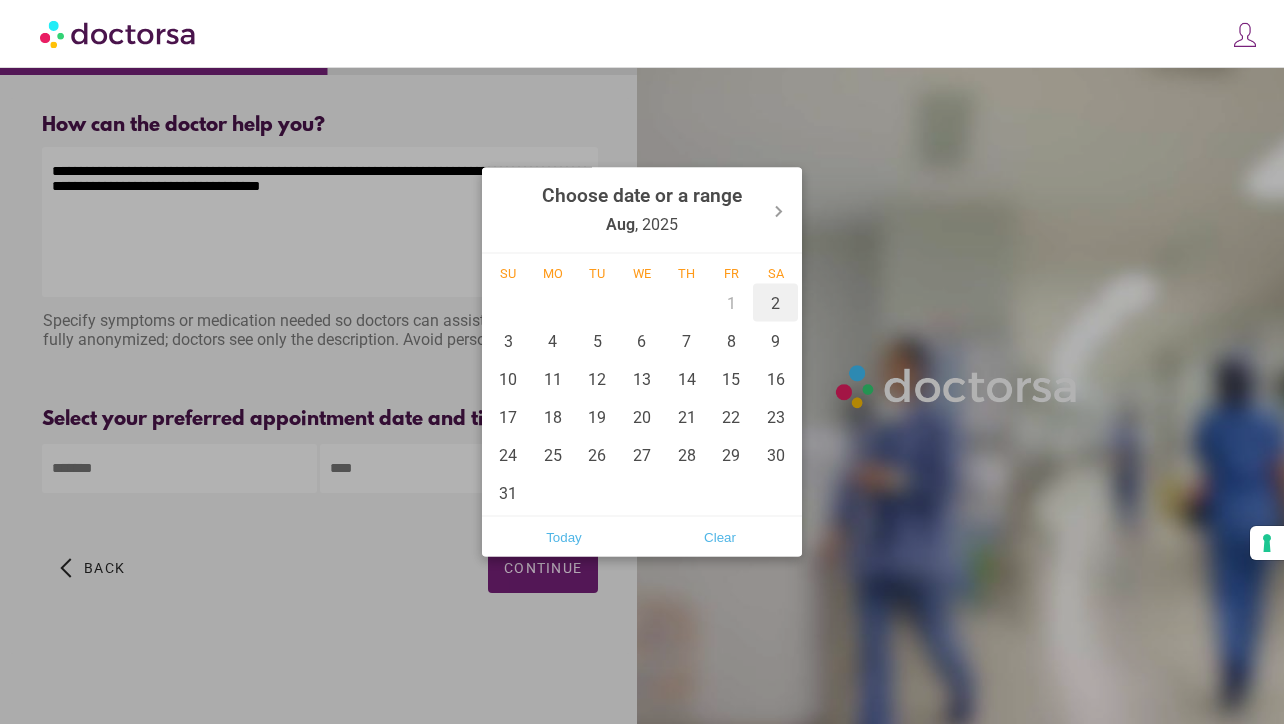 click on "2" at bounding box center (775, 303) 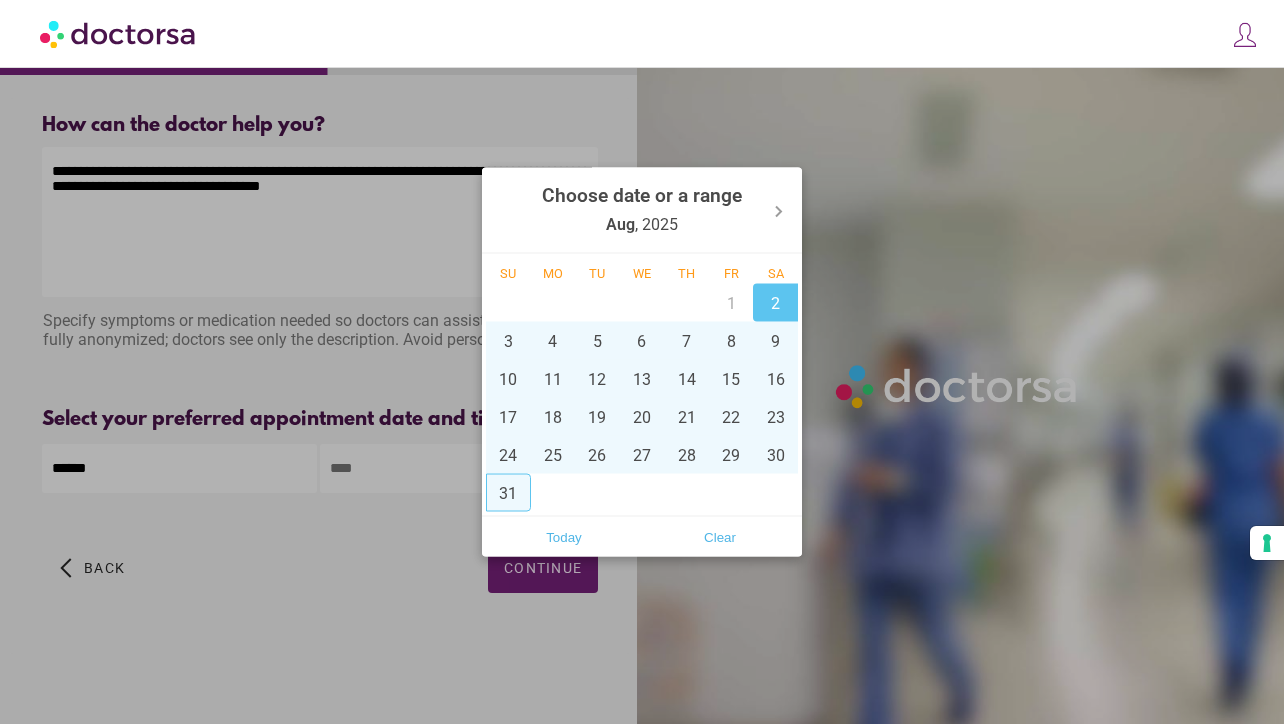 click at bounding box center (642, 362) 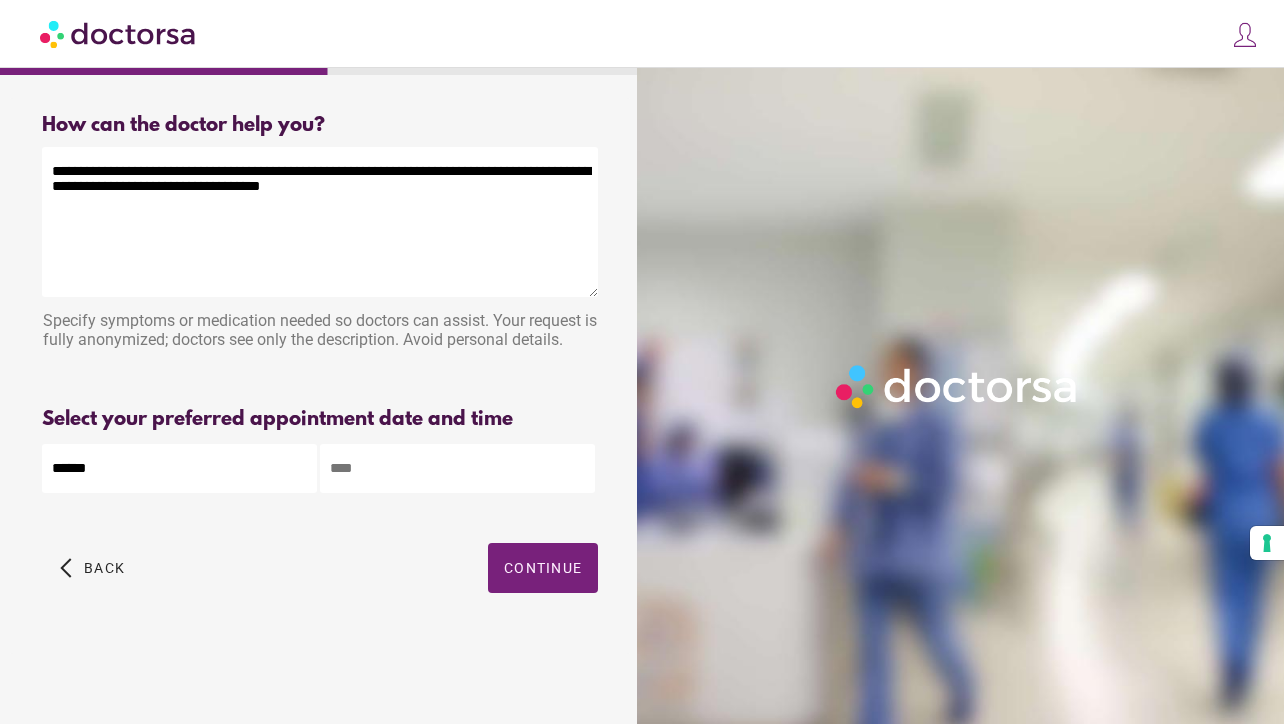 click at bounding box center [457, 468] 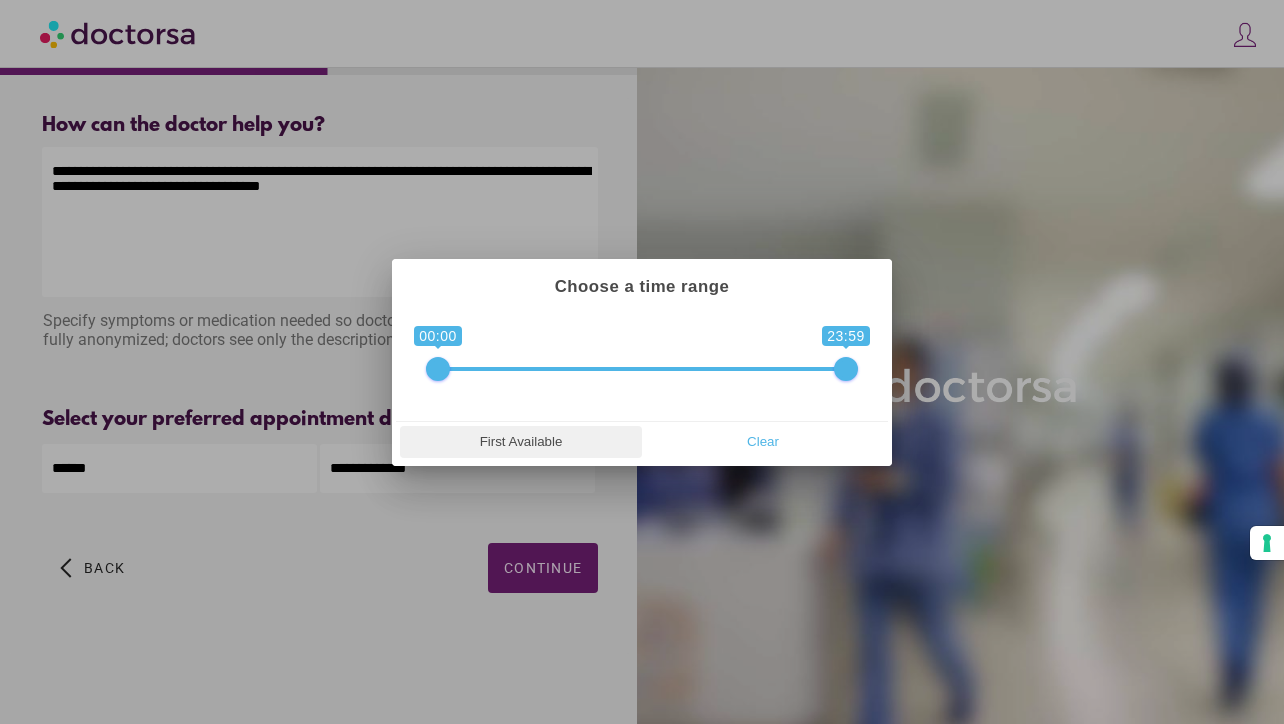 click on "First Available" at bounding box center [521, 442] 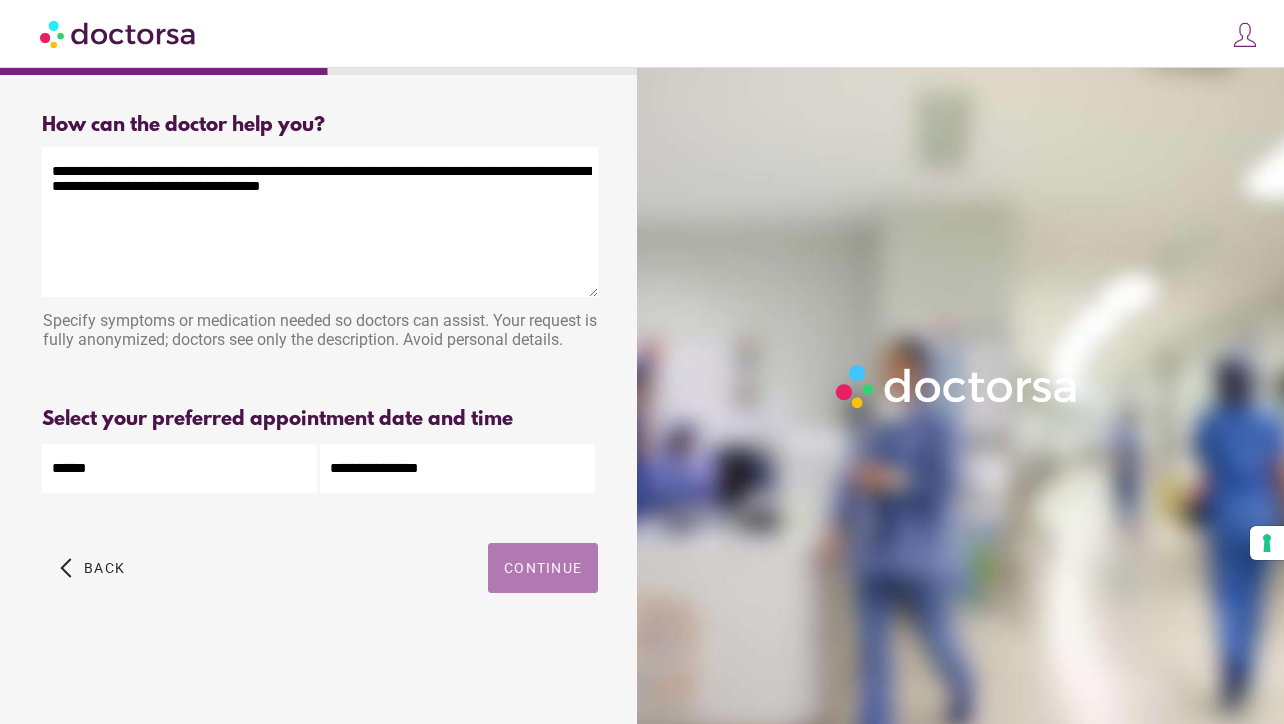click on "Continue" at bounding box center [543, 568] 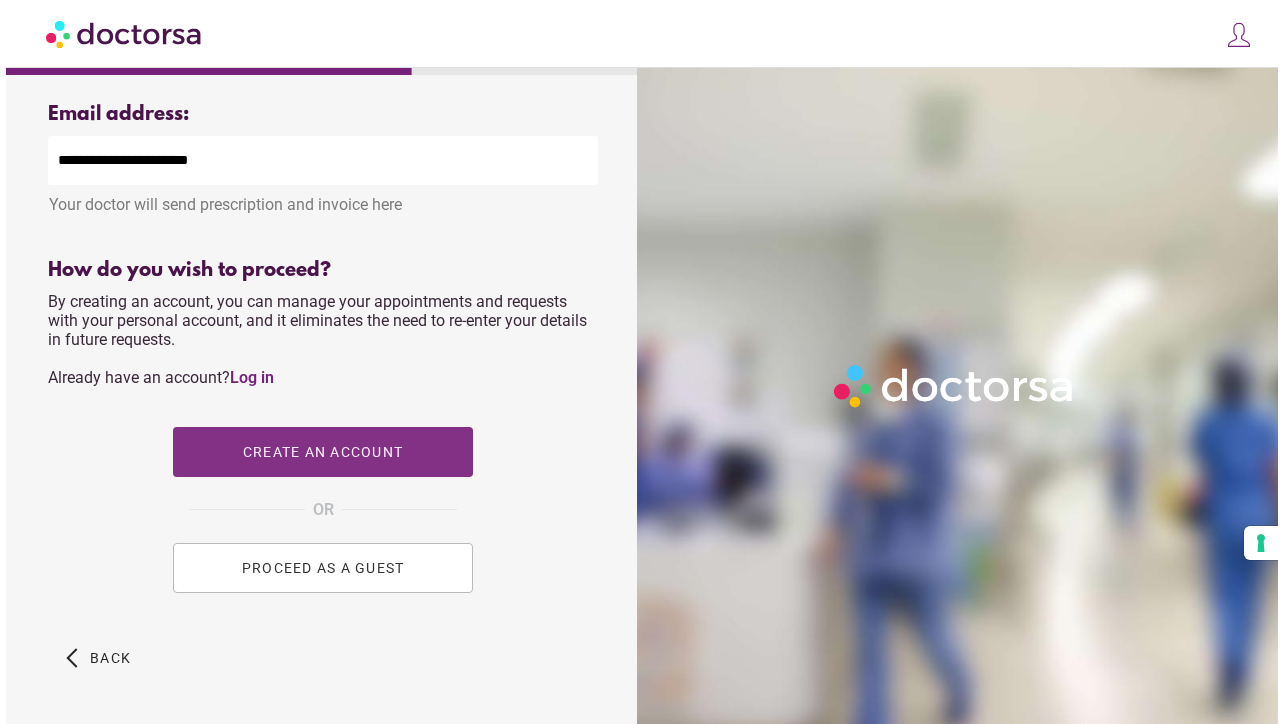 scroll, scrollTop: 772, scrollLeft: 0, axis: vertical 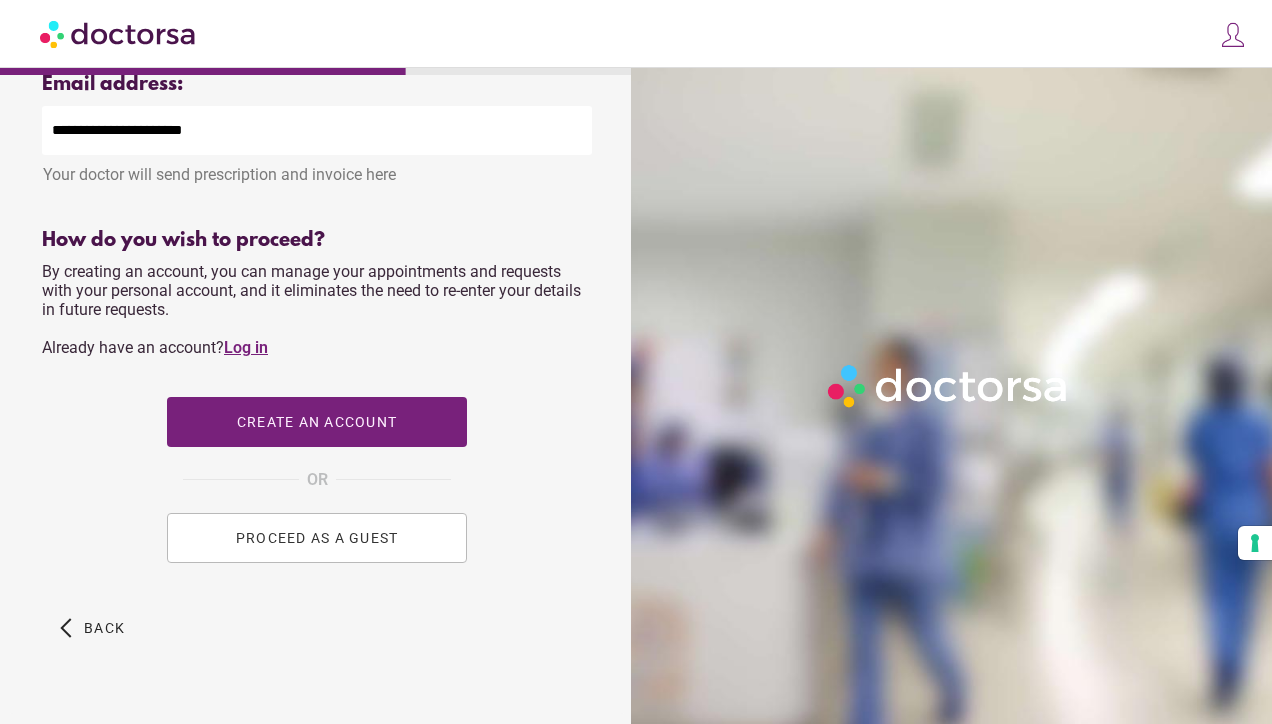 click on "Log in" at bounding box center (246, 347) 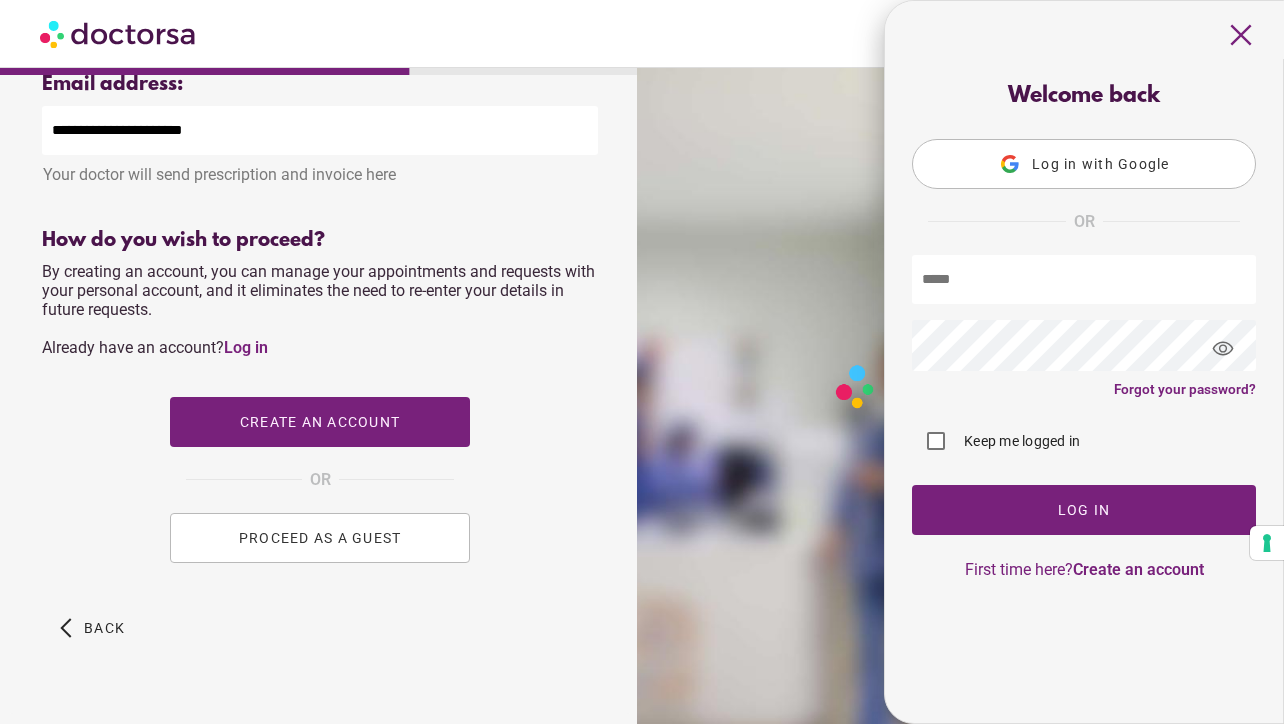 click on "Log in with Google" at bounding box center [1084, 164] 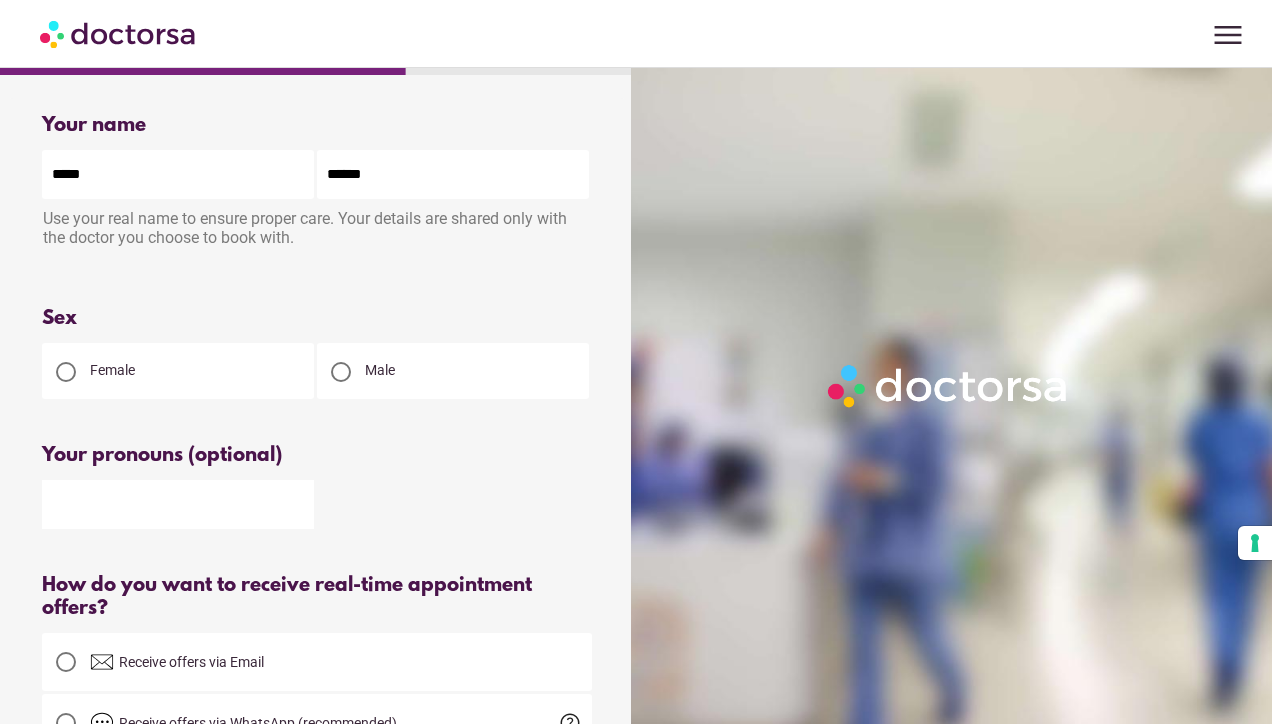 scroll, scrollTop: 0, scrollLeft: 0, axis: both 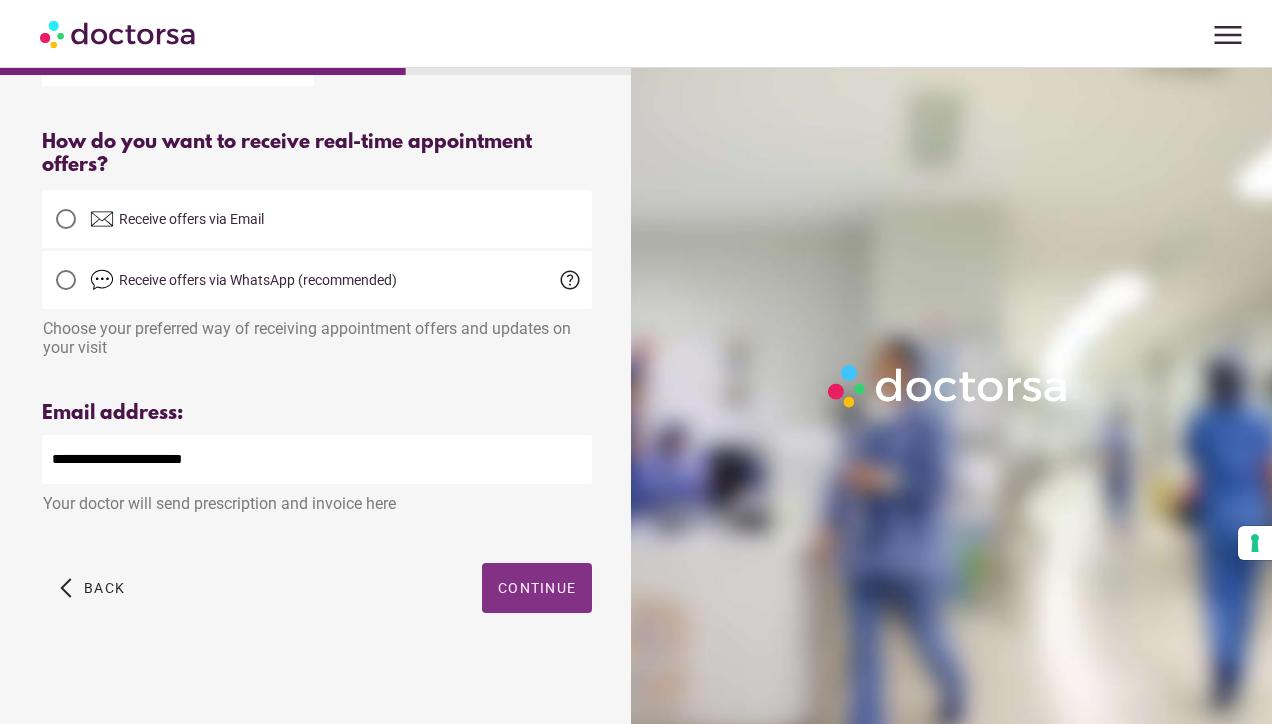 click on "Continue" at bounding box center [537, 588] 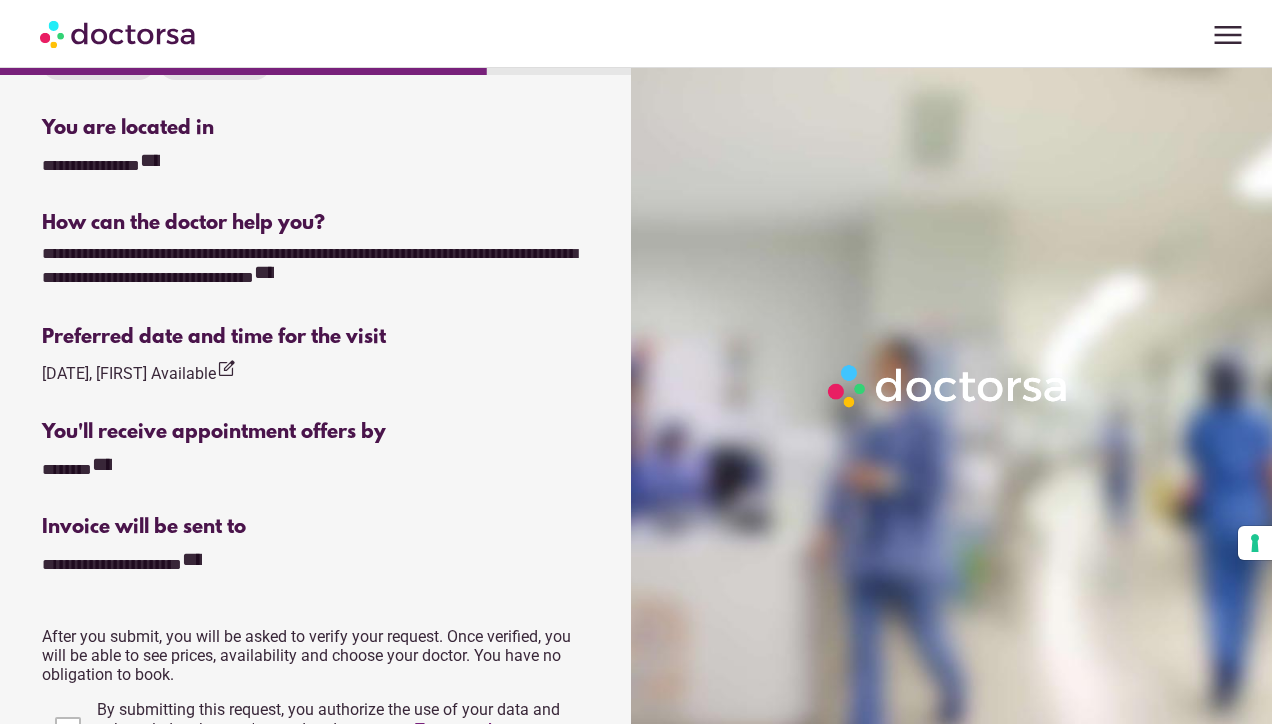 scroll, scrollTop: 0, scrollLeft: 0, axis: both 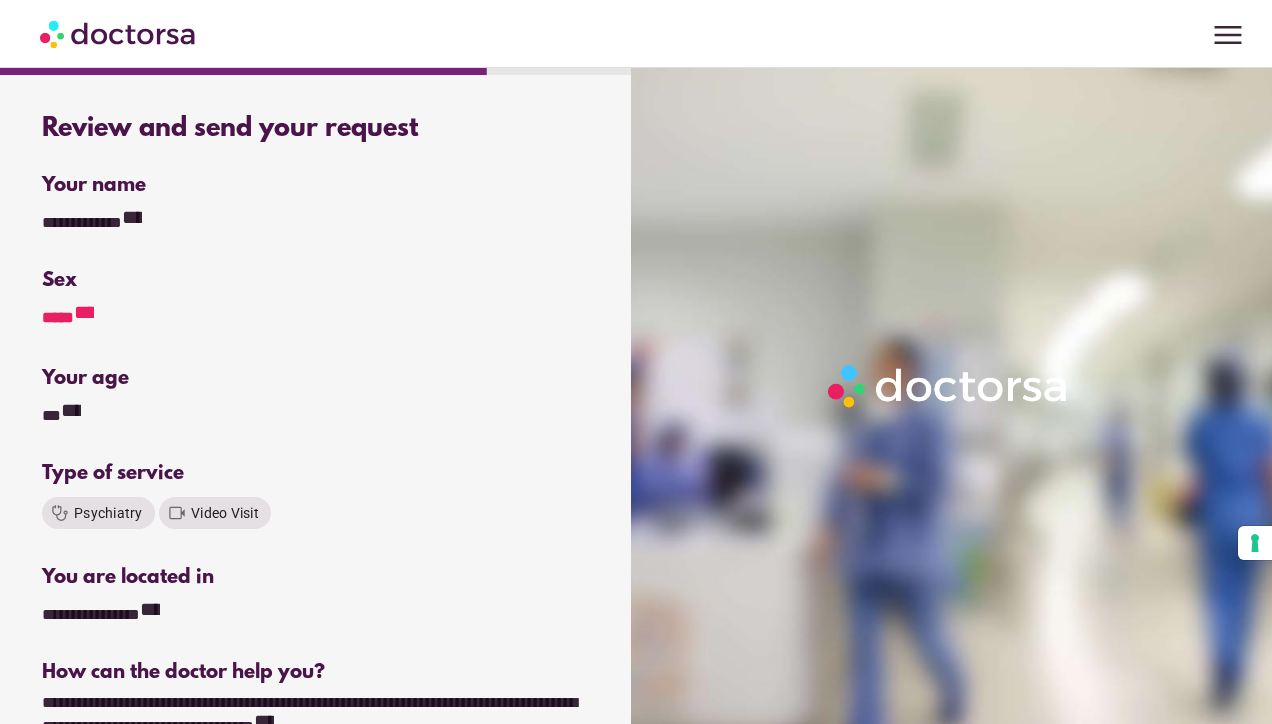 click on "**********" at bounding box center (84, 312) 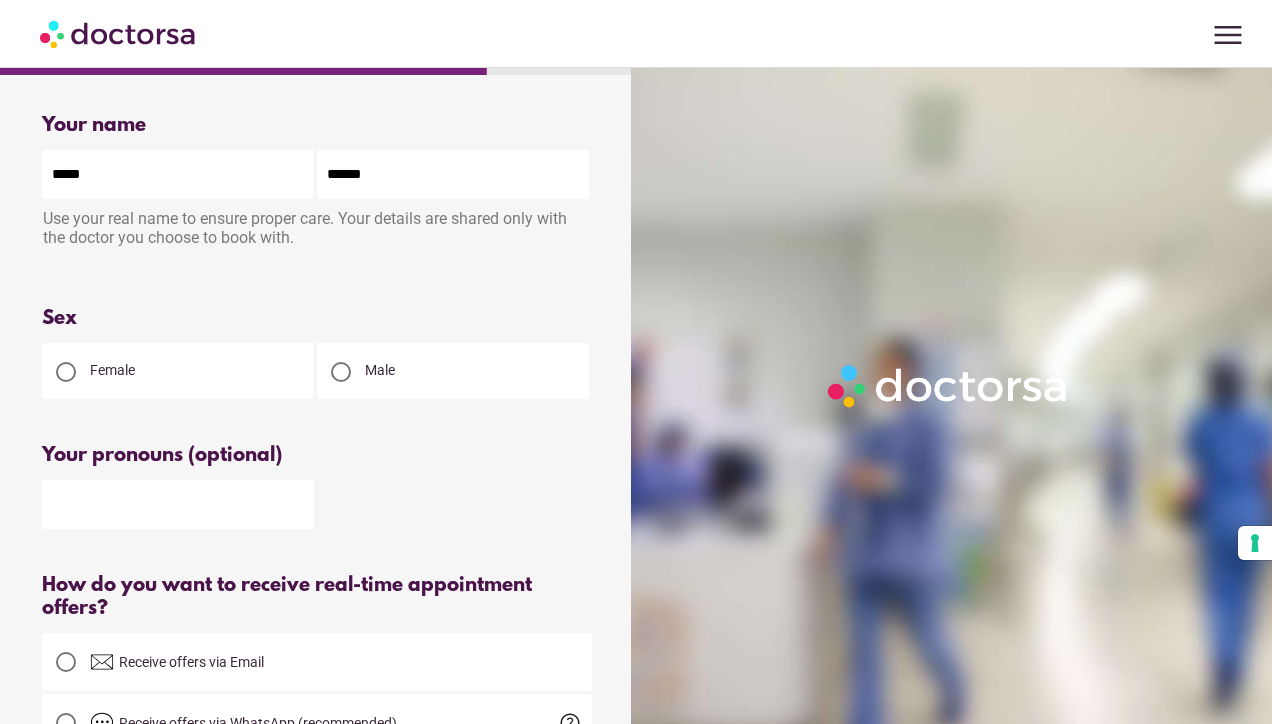 click on "Female" at bounding box center [178, 371] 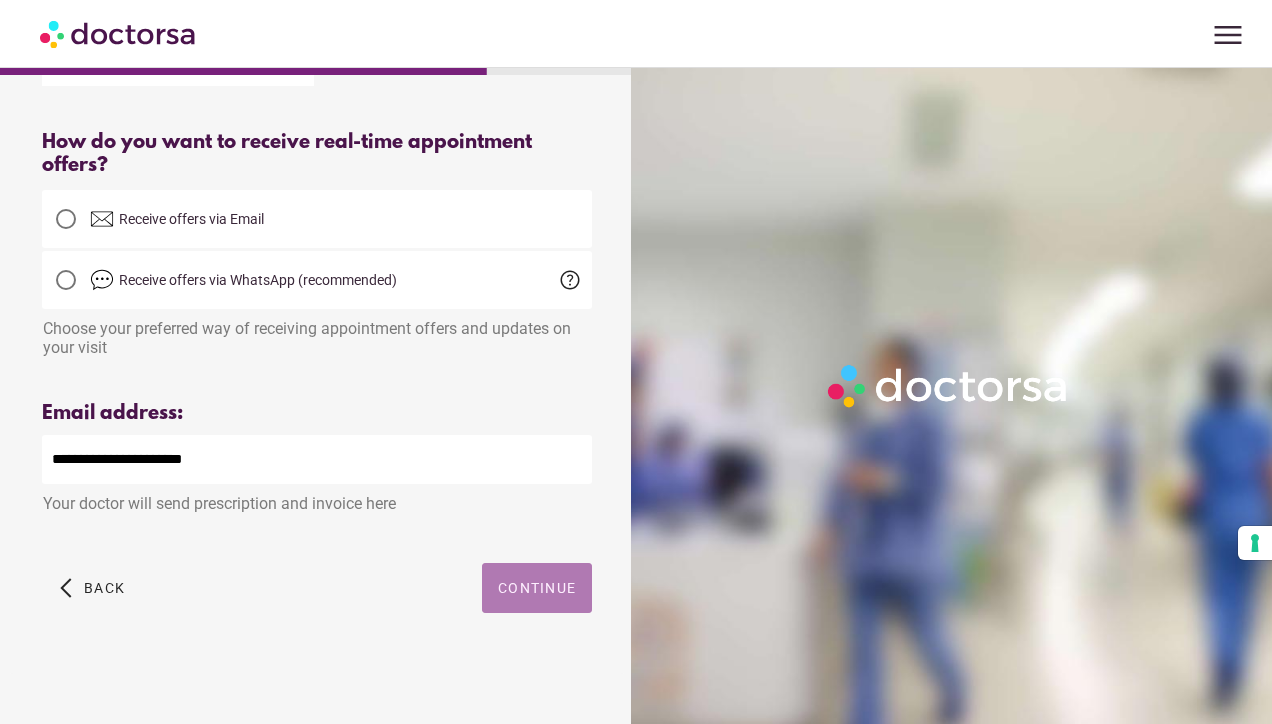 click on "Continue" at bounding box center [537, 588] 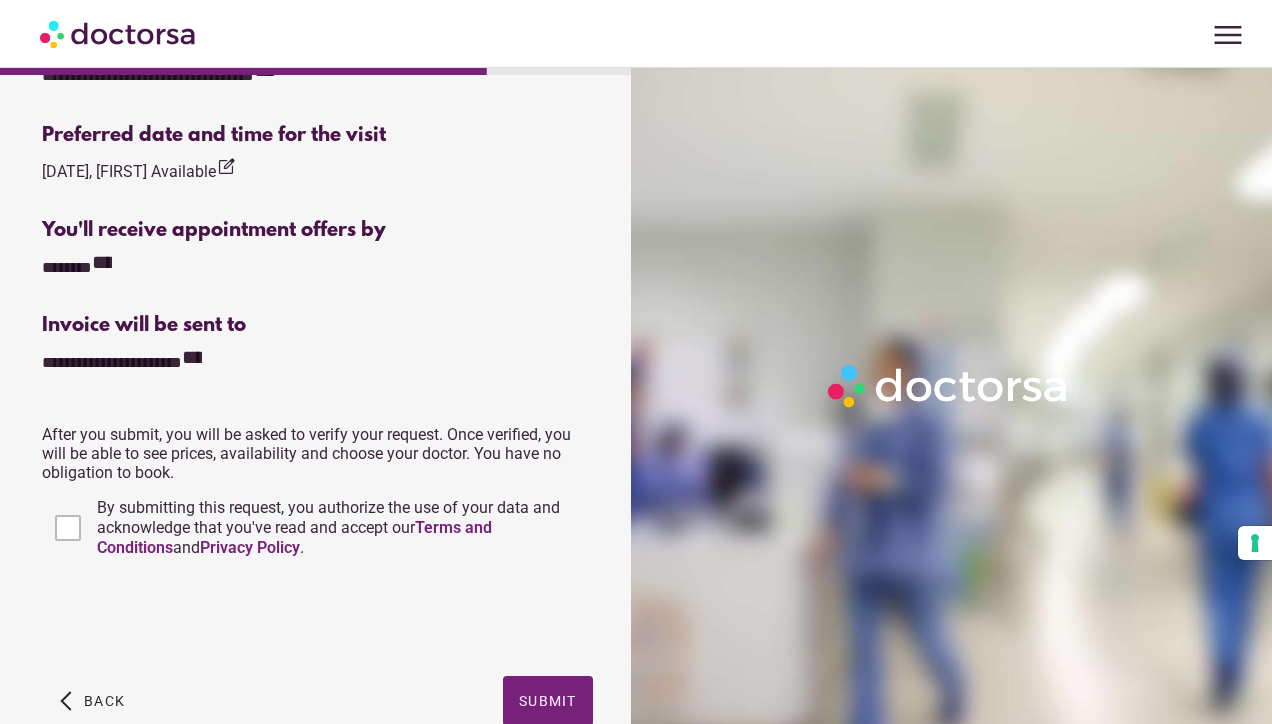 scroll, scrollTop: 694, scrollLeft: 0, axis: vertical 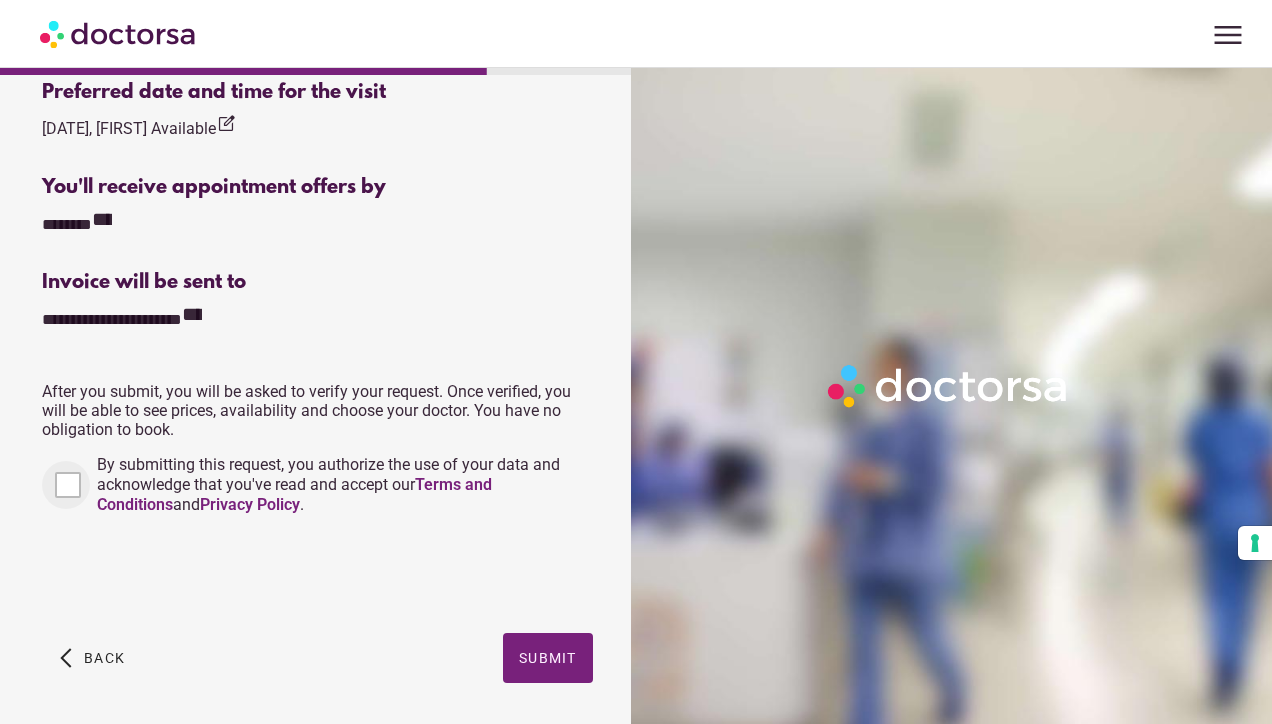 click at bounding box center (66, 485) 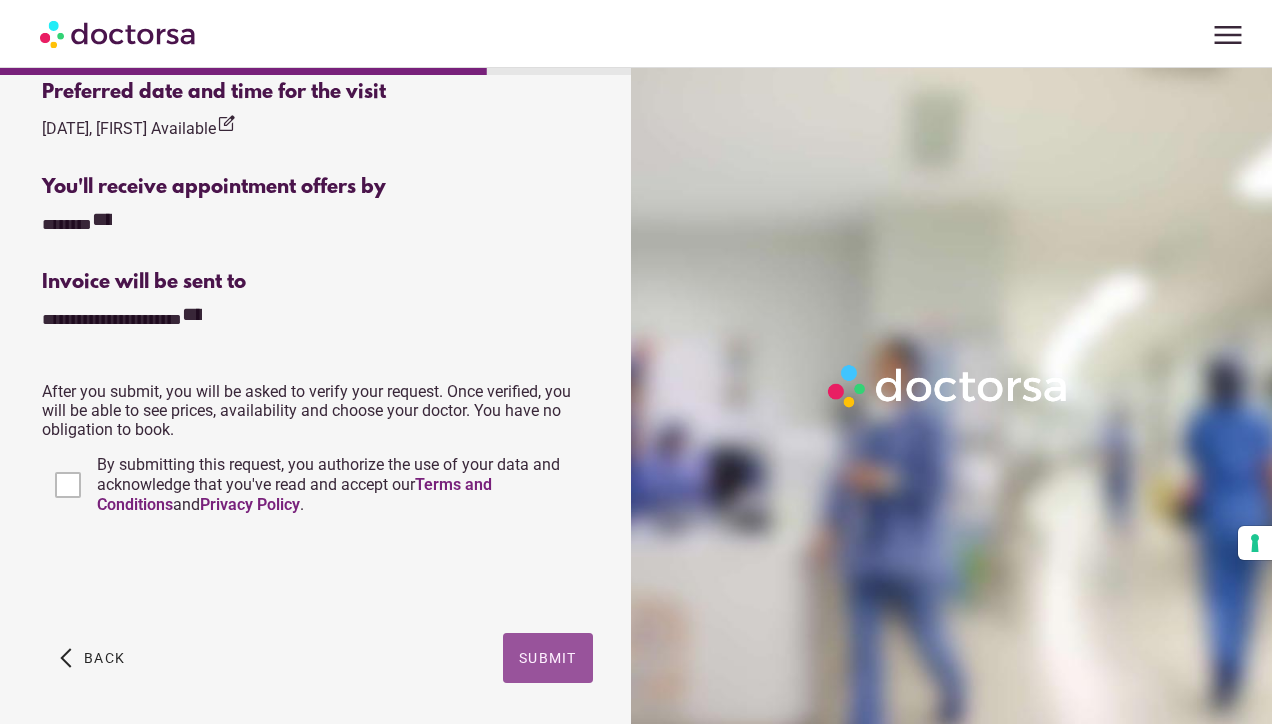 click on "Submit" at bounding box center [548, 658] 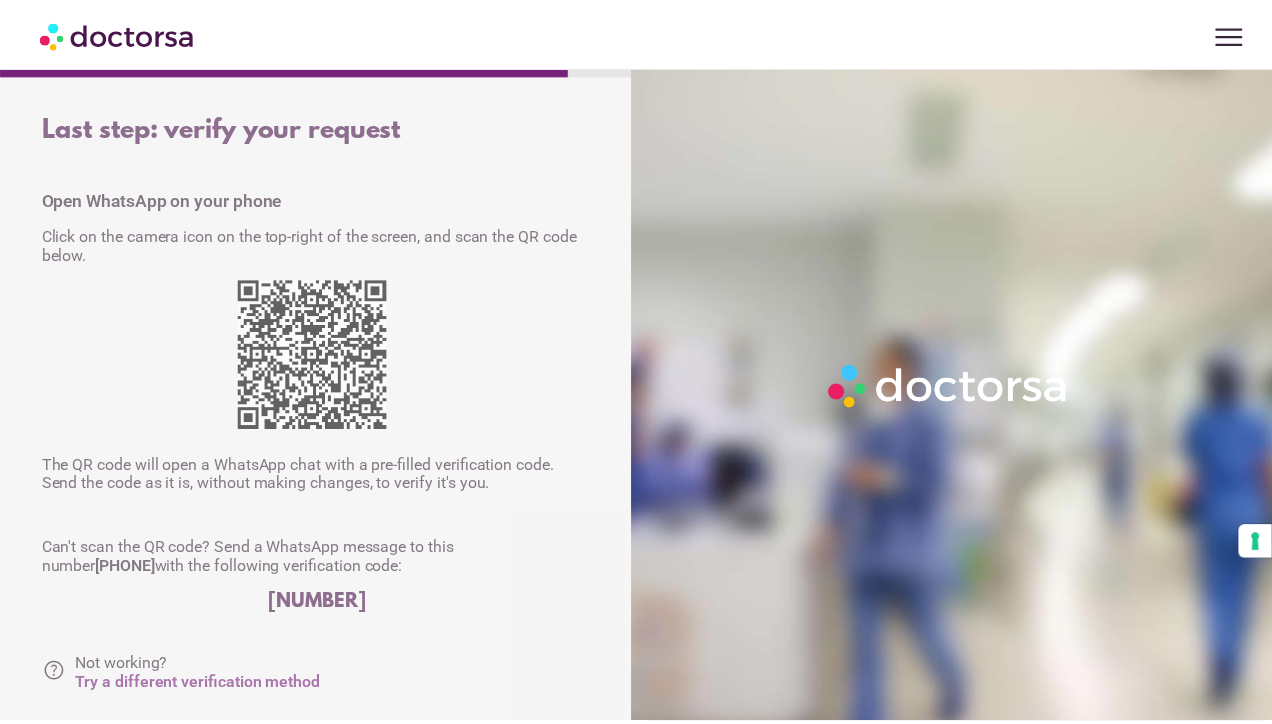 scroll, scrollTop: 0, scrollLeft: 0, axis: both 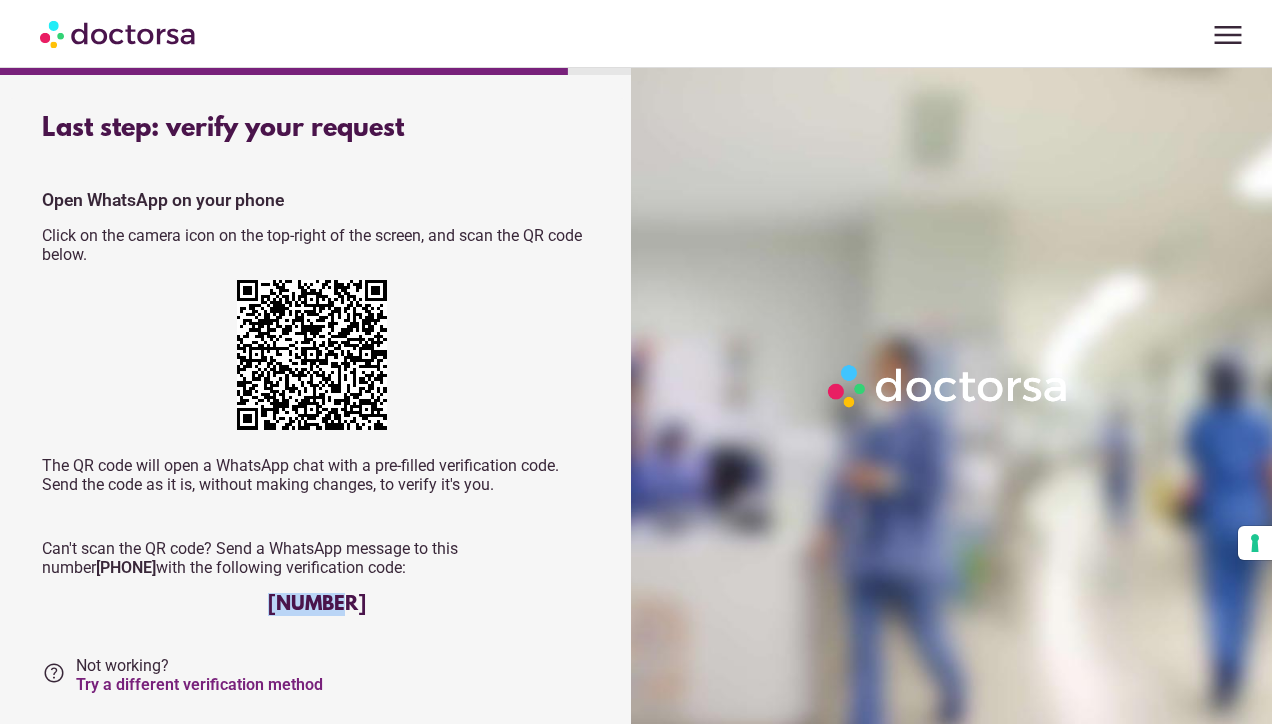 drag, startPoint x: 283, startPoint y: 603, endPoint x: 430, endPoint y: 599, distance: 147.05441 